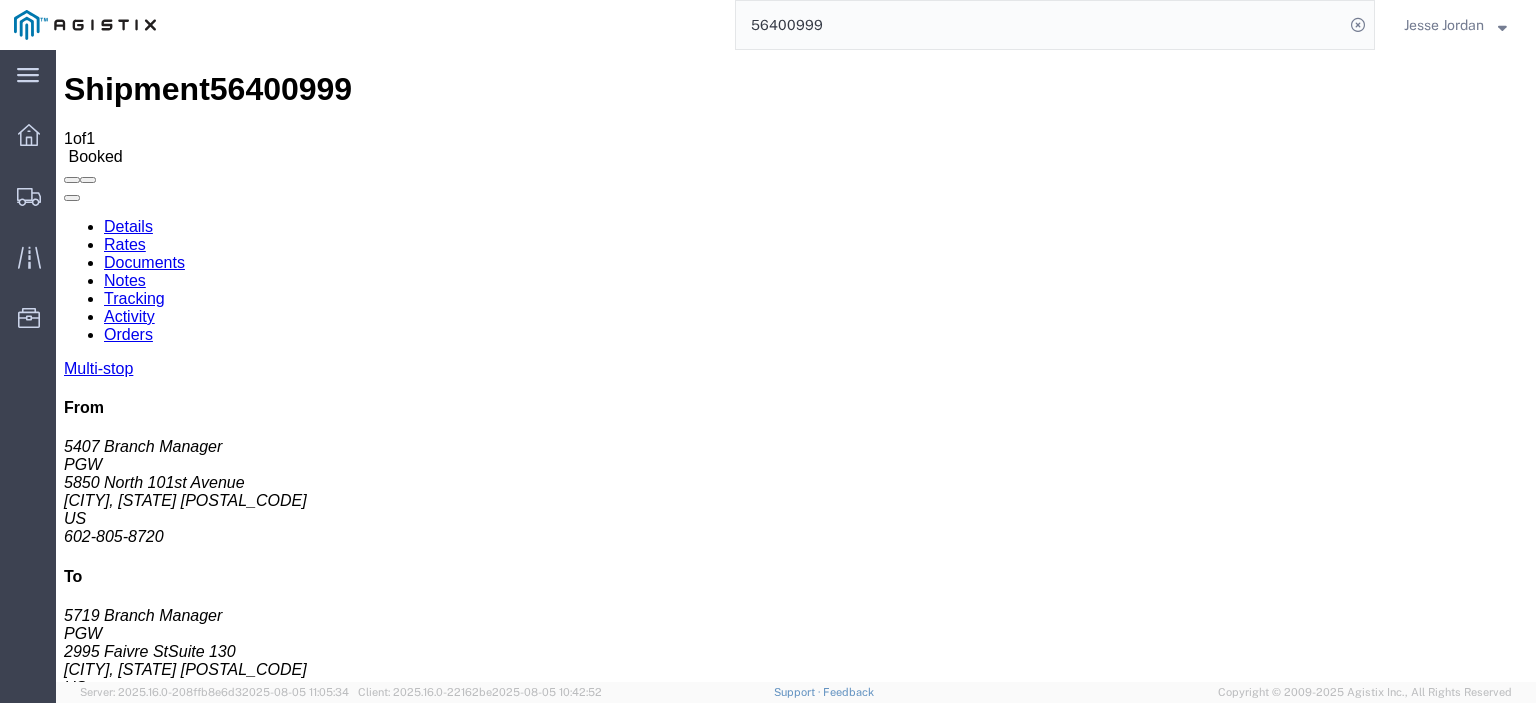 scroll, scrollTop: 0, scrollLeft: 0, axis: both 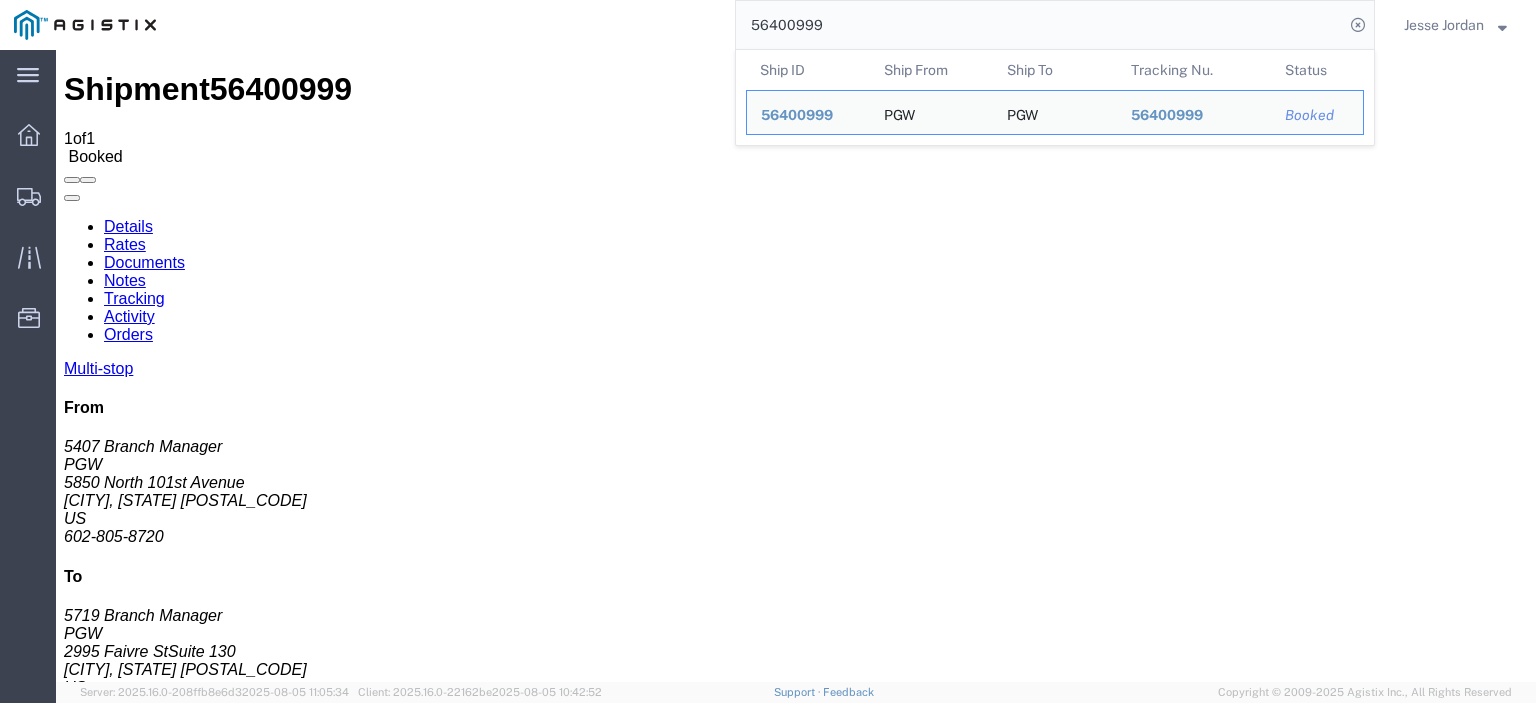 drag, startPoint x: 845, startPoint y: 14, endPoint x: 468, endPoint y: -64, distance: 384.9844 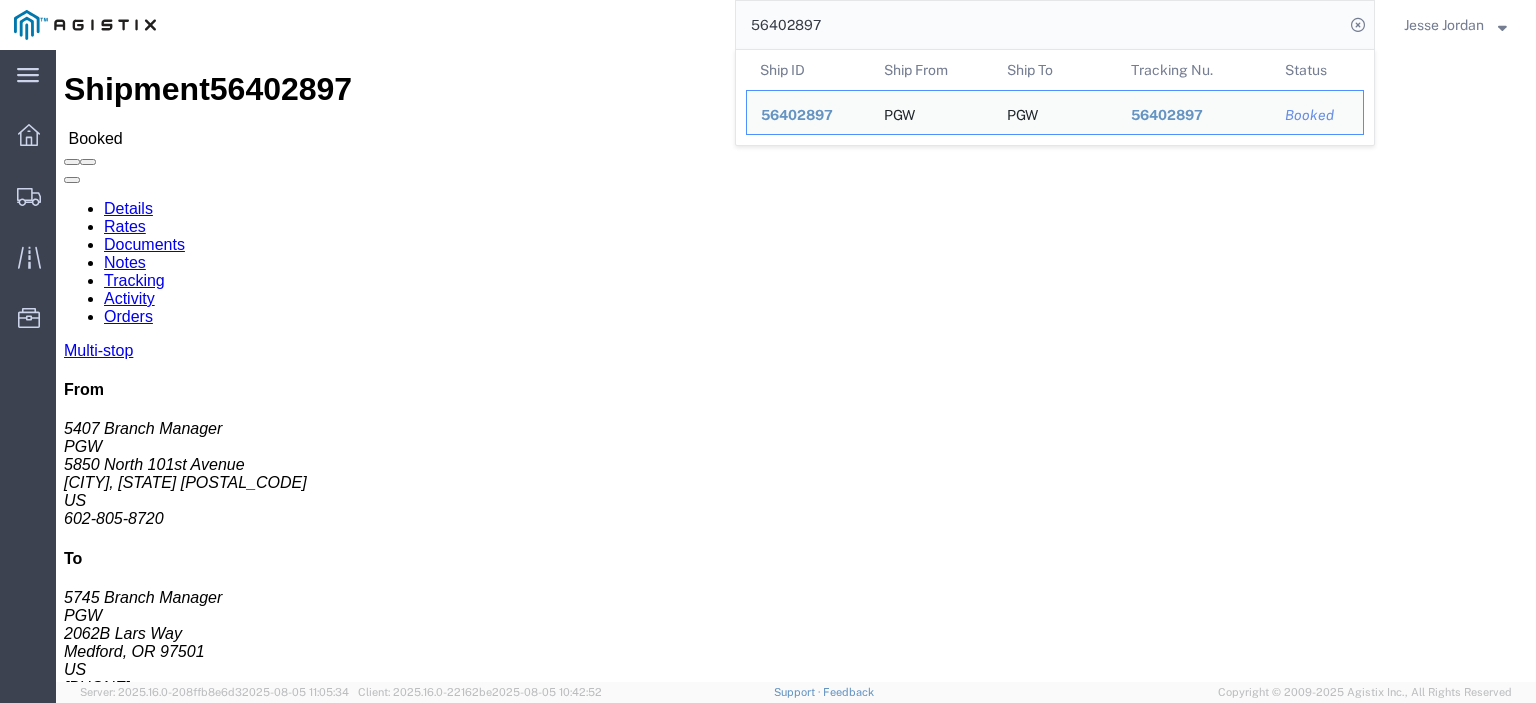 click on "Shipment Detail
Multi-stop Ship From PGW (5407 Branch Manager) 5407 5850 North 101st Avenue Glendale, AZ 85307 United States [PHONE] [EMAIL] Ship To
PGW (5745 Branch Manager) 5745 2062B Lars Way Medford, OR 97501 United States [PHONE] [EMAIL]
Pickup & Delivery Dates
08/07/2025  14:00
-
08/07/2025  15:00 Edit Date and Time
Pickup Date:
Pickup Start Date Pickup Start Time Pickup Open Date and Time Aug 07 2025 2:00 PM Pickup Close Date Pickup Close Time
Pickup Close Date and Time
Aug 07 2025 3:00 PM
Delivery by Date
Delivery Start Date Delivery Start Time
Deliver Open Date and Time
Deliver Close Date Deliver Close Time
Deliver Close Date and Time
Notify carrier of changes
Cancel
Save
Open Time 2:00 PM Cancel Apply   Close Time" 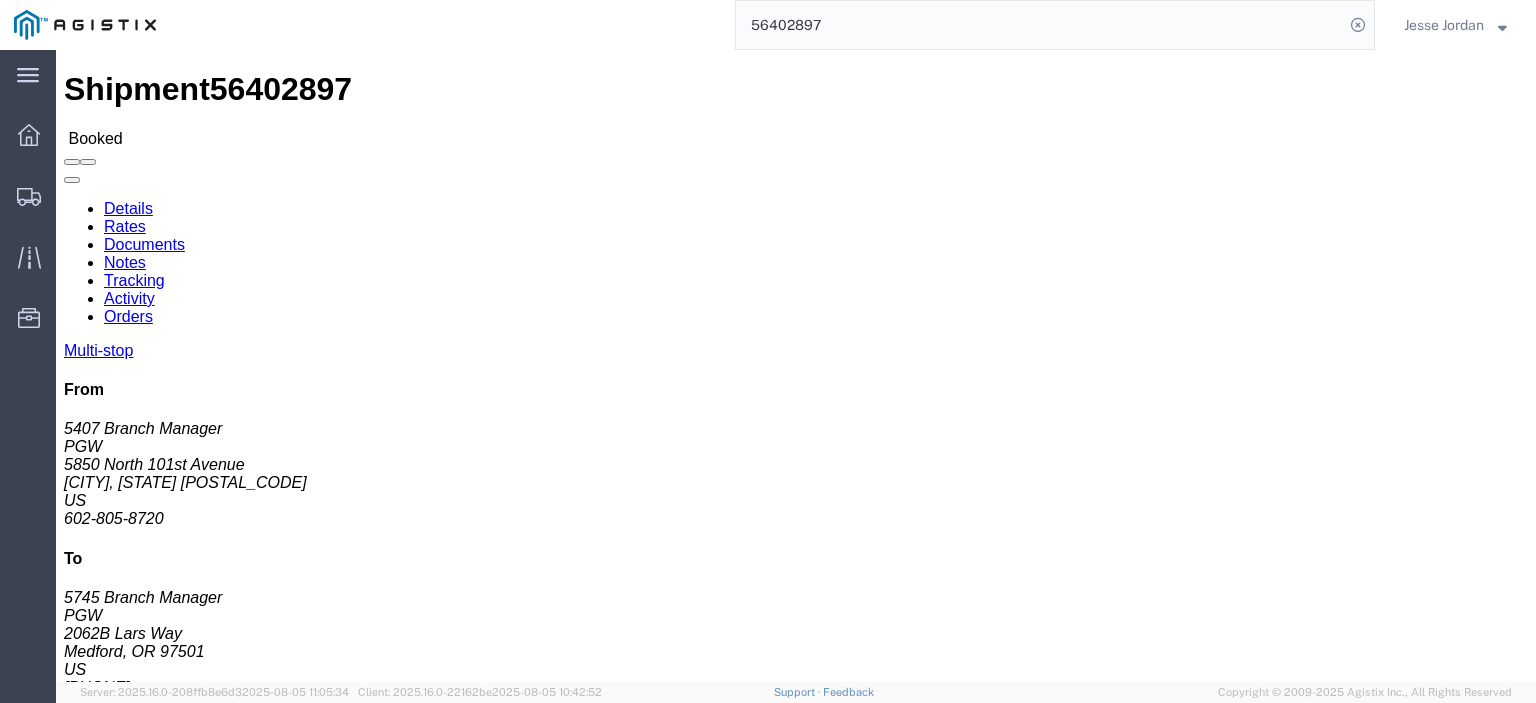 click on "56402897" 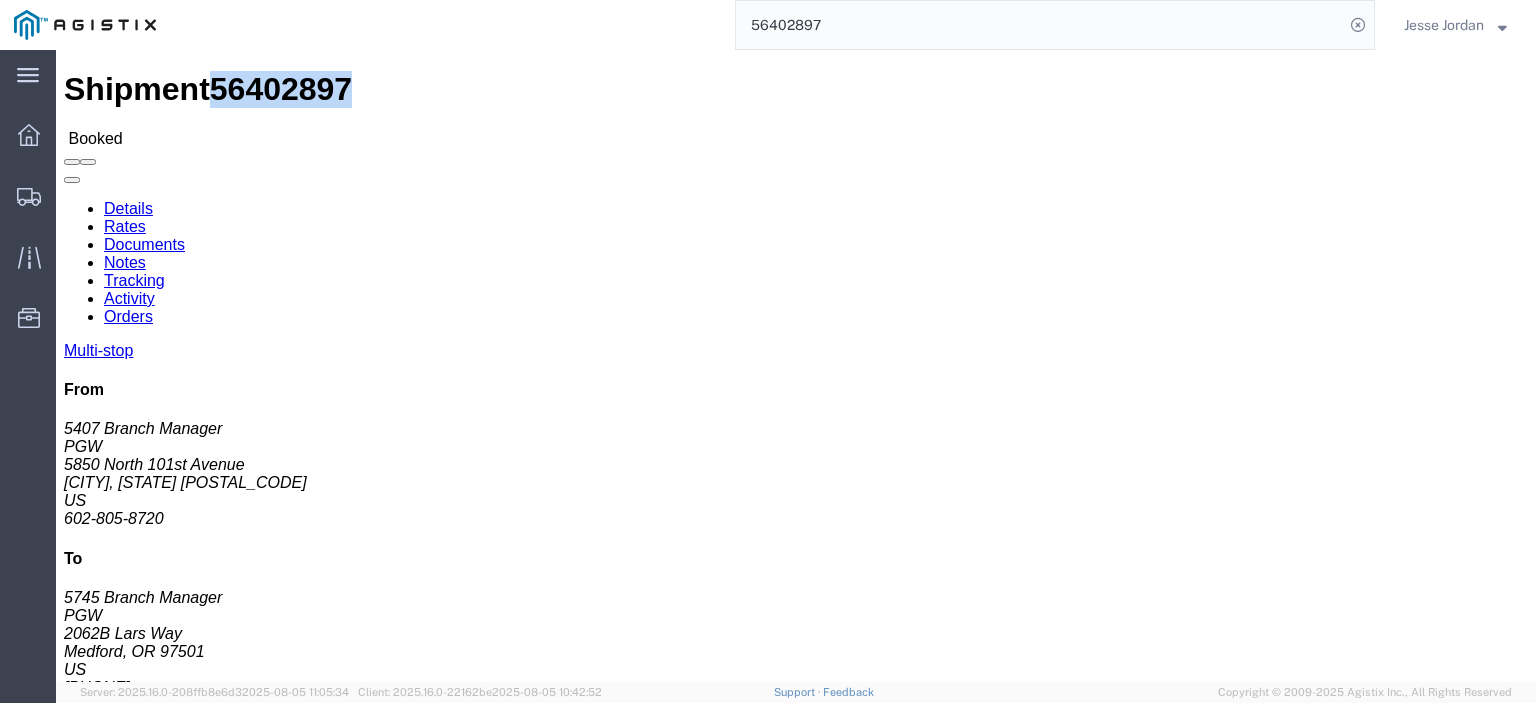click on "56402897" 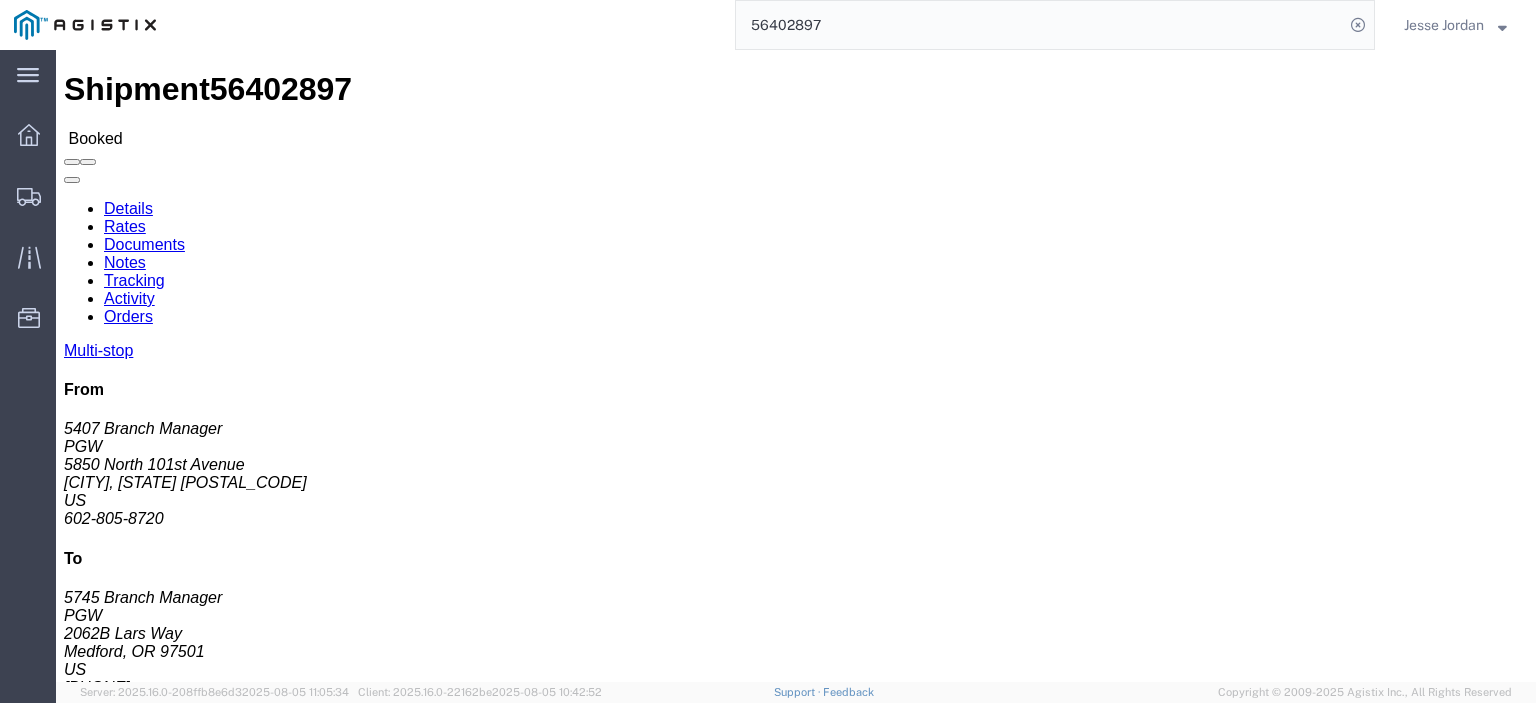 drag, startPoint x: 185, startPoint y: 239, endPoint x: 24, endPoint y: 242, distance: 161.02795 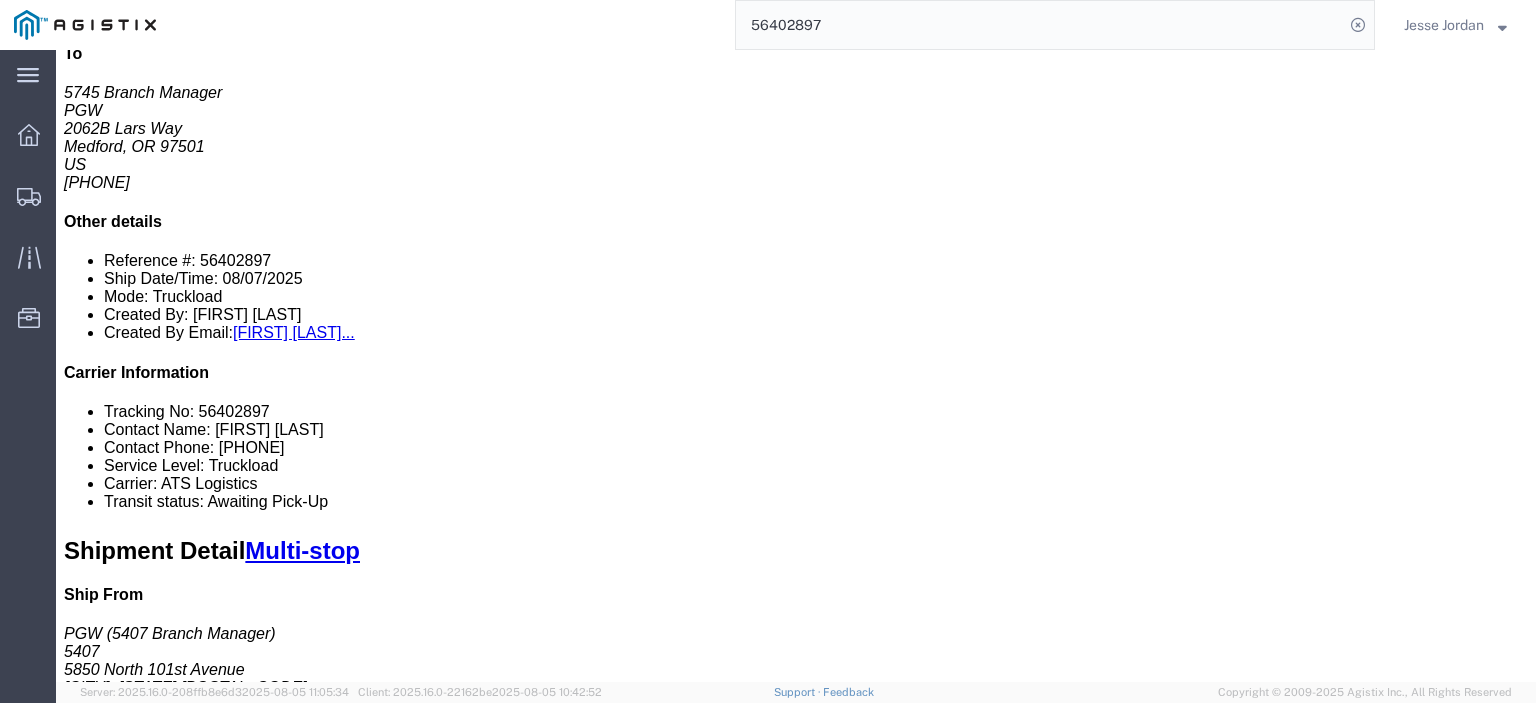 scroll, scrollTop: 200, scrollLeft: 0, axis: vertical 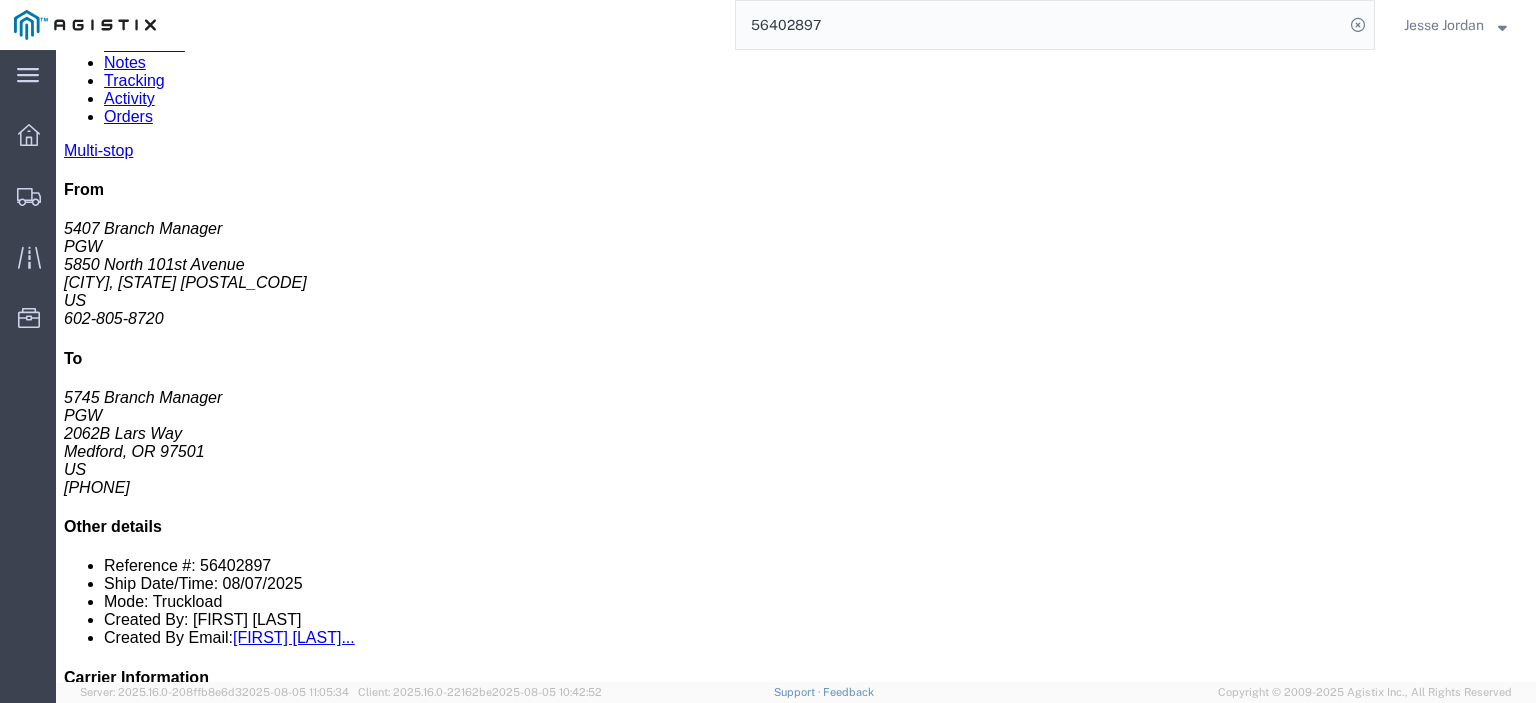 drag, startPoint x: 358, startPoint y: 388, endPoint x: 221, endPoint y: 388, distance: 137 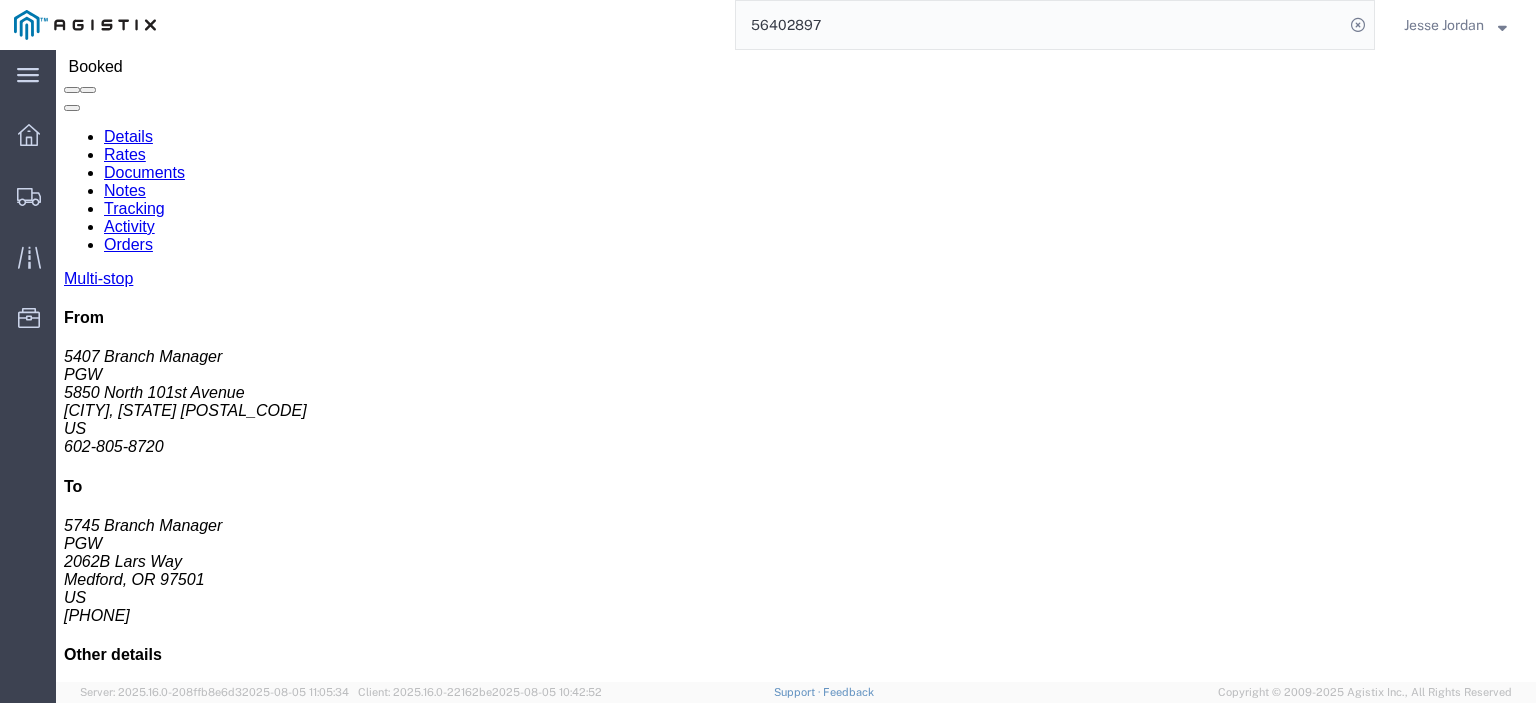 scroll, scrollTop: 0, scrollLeft: 0, axis: both 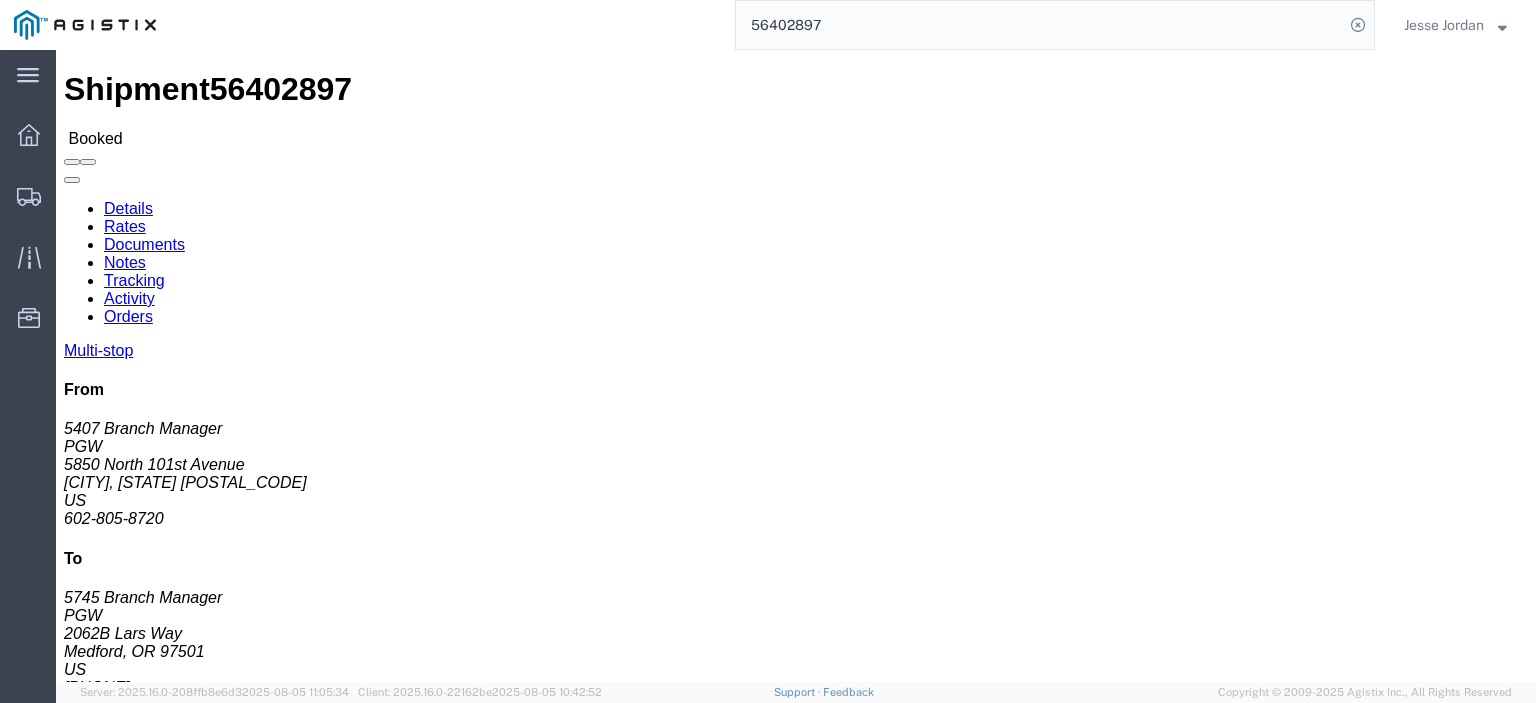 click on "Rates" 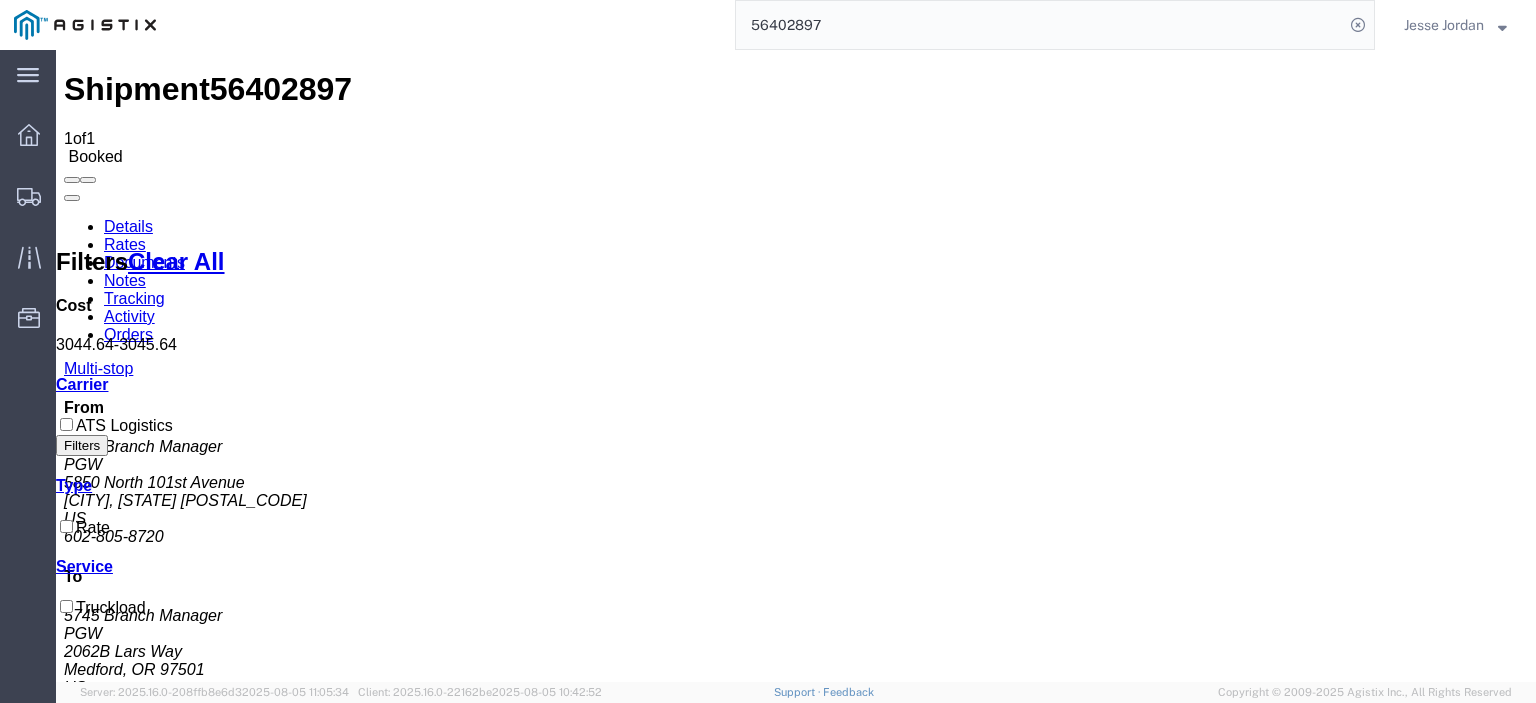 drag, startPoint x: 892, startPoint y: 16, endPoint x: 661, endPoint y: -17, distance: 233.34525 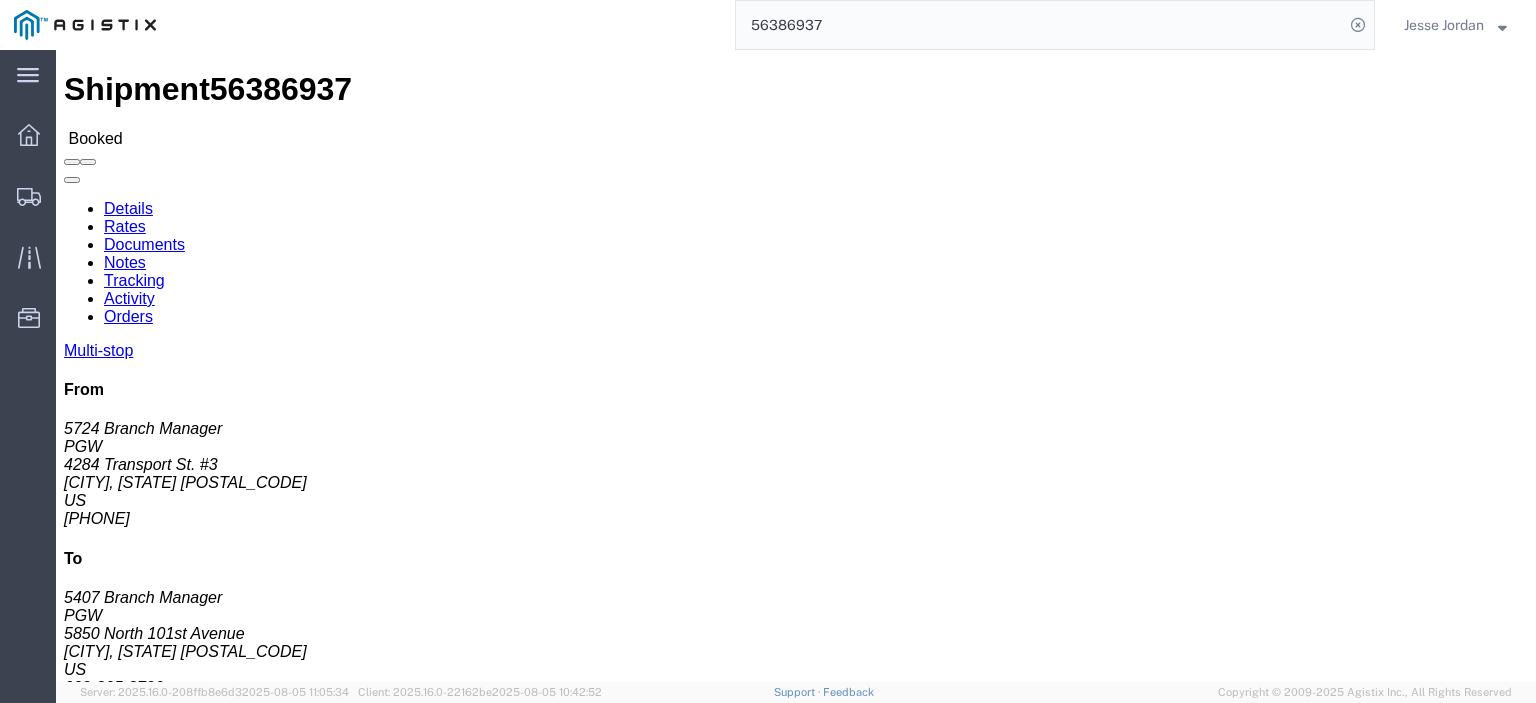 drag, startPoint x: 863, startPoint y: 593, endPoint x: 670, endPoint y: 596, distance: 193.02332 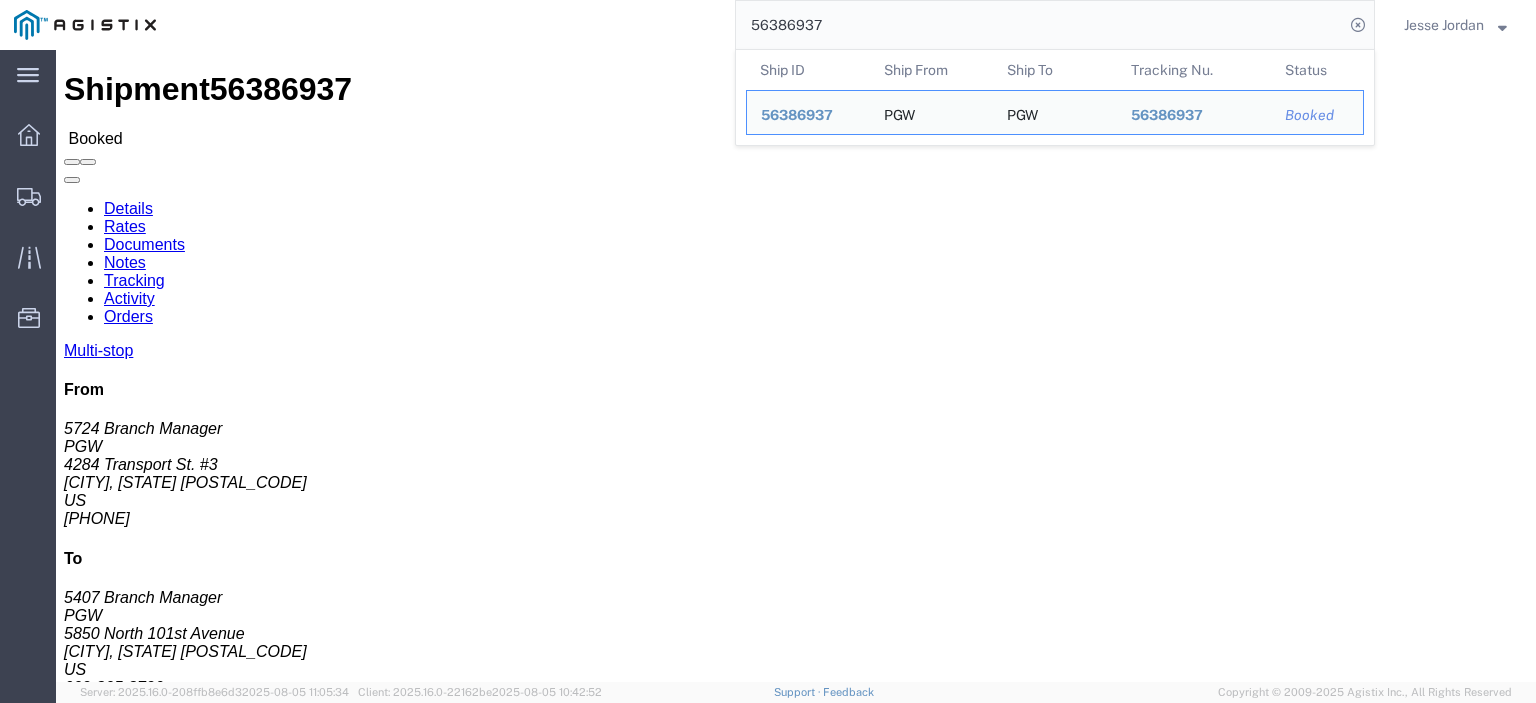 drag, startPoint x: 854, startPoint y: 38, endPoint x: 699, endPoint y: 15, distance: 156.69716 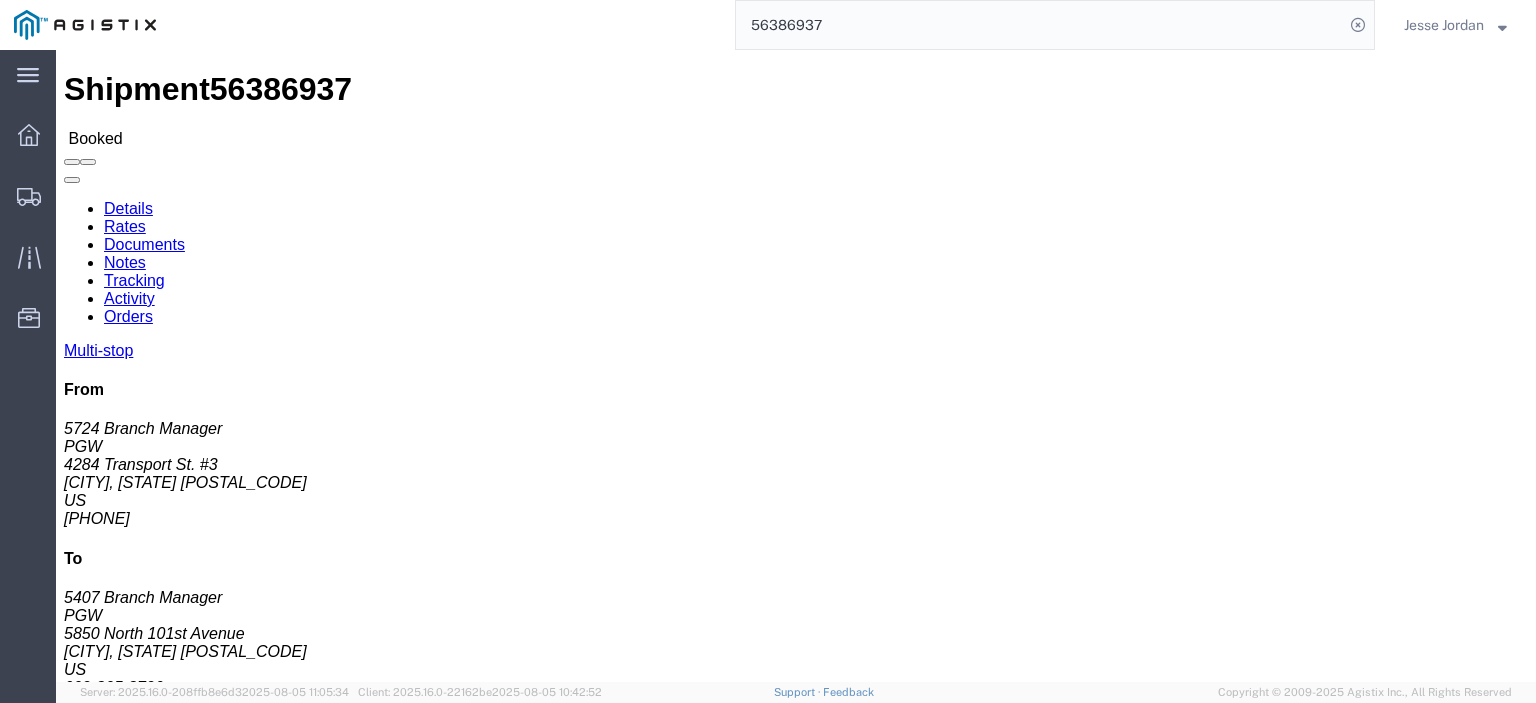 paste on "836" 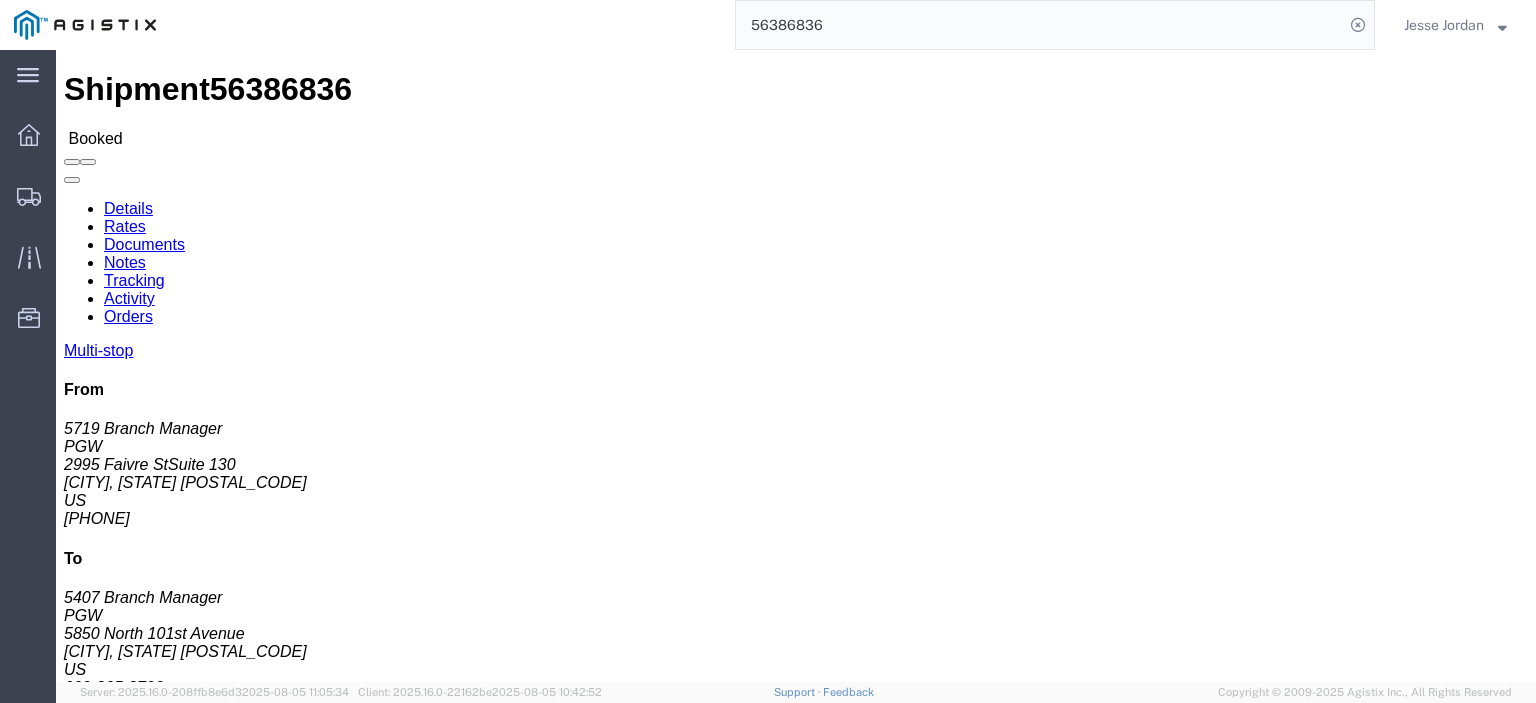 drag, startPoint x: 862, startPoint y: 614, endPoint x: 687, endPoint y: 616, distance: 175.01143 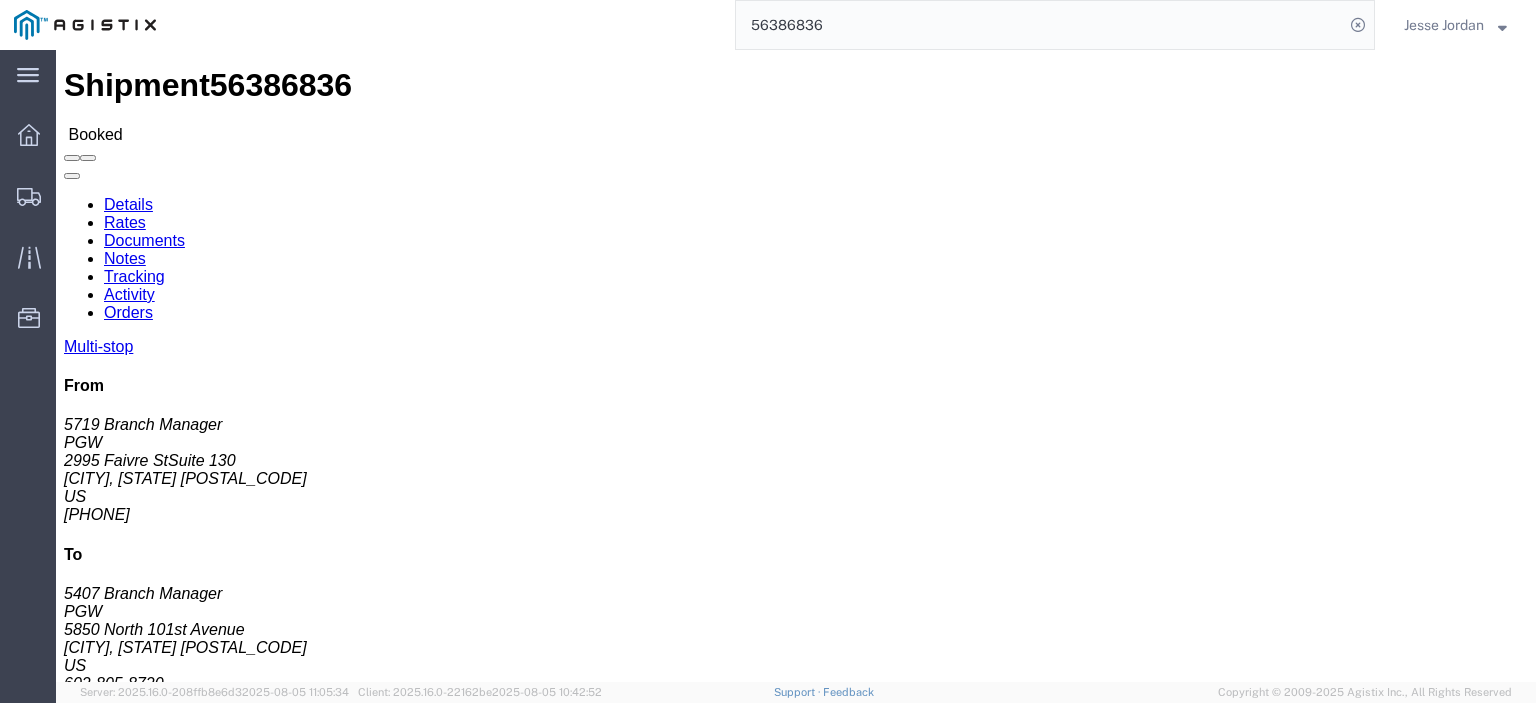 drag, startPoint x: 720, startPoint y: 617, endPoint x: 950, endPoint y: 621, distance: 230.03477 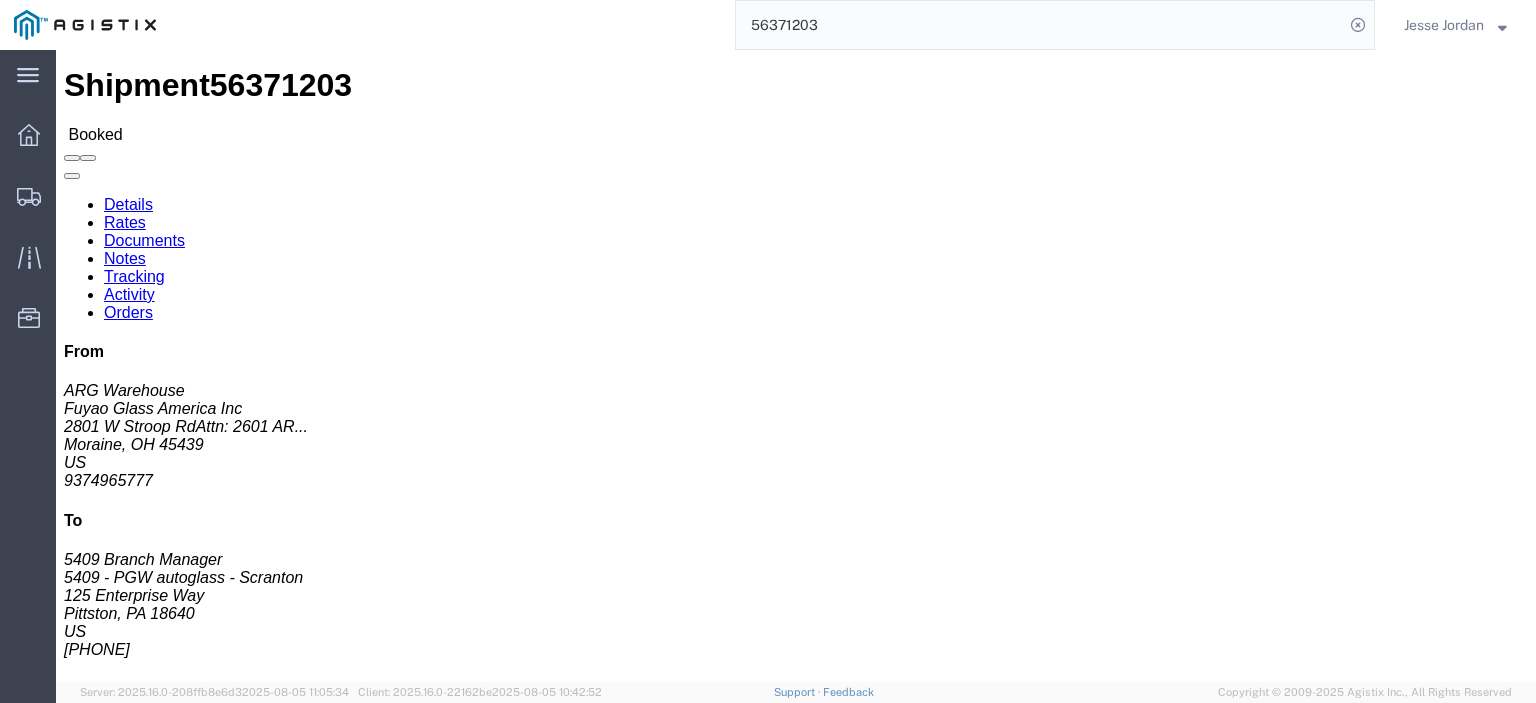 drag, startPoint x: 497, startPoint y: 305, endPoint x: 288, endPoint y: 315, distance: 209.2391 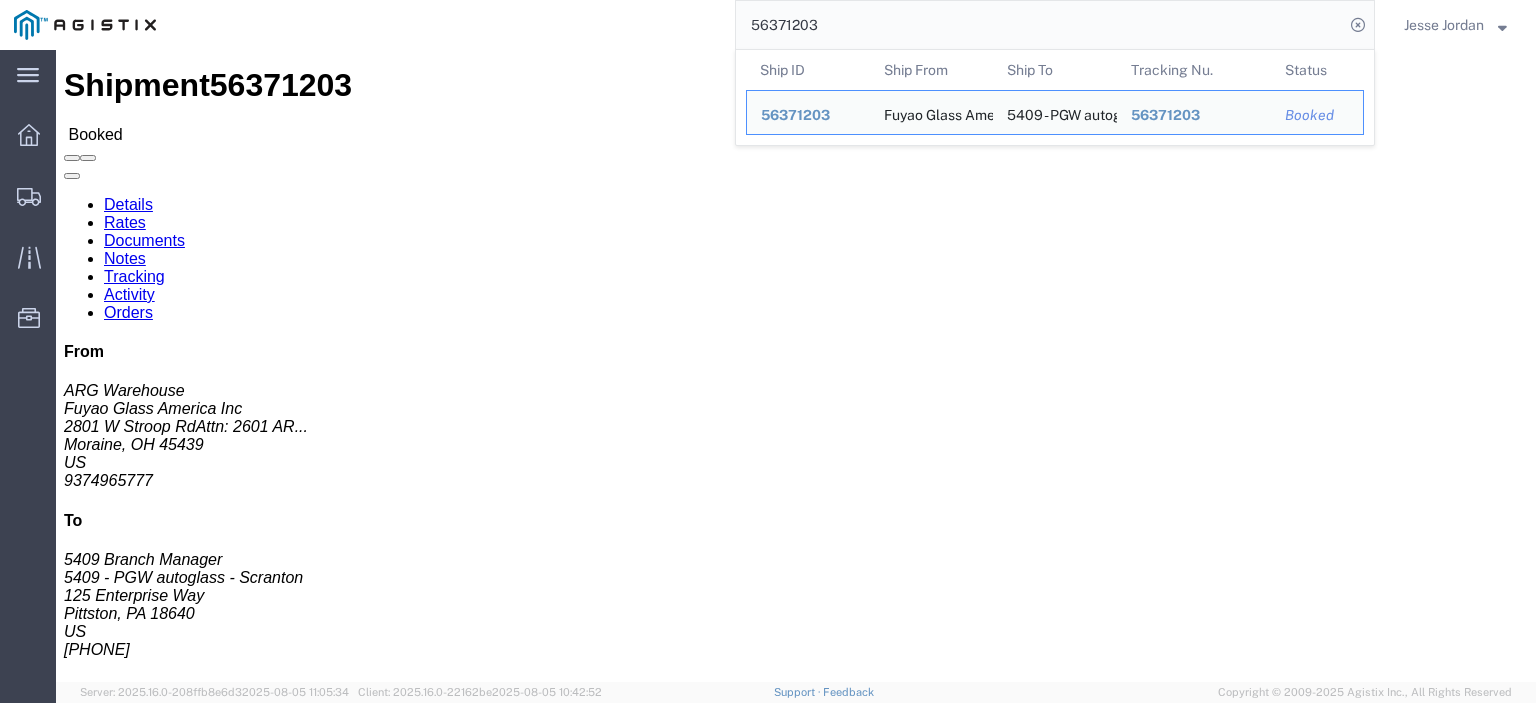 drag, startPoint x: 719, startPoint y: 15, endPoint x: 556, endPoint y: -14, distance: 165.55966 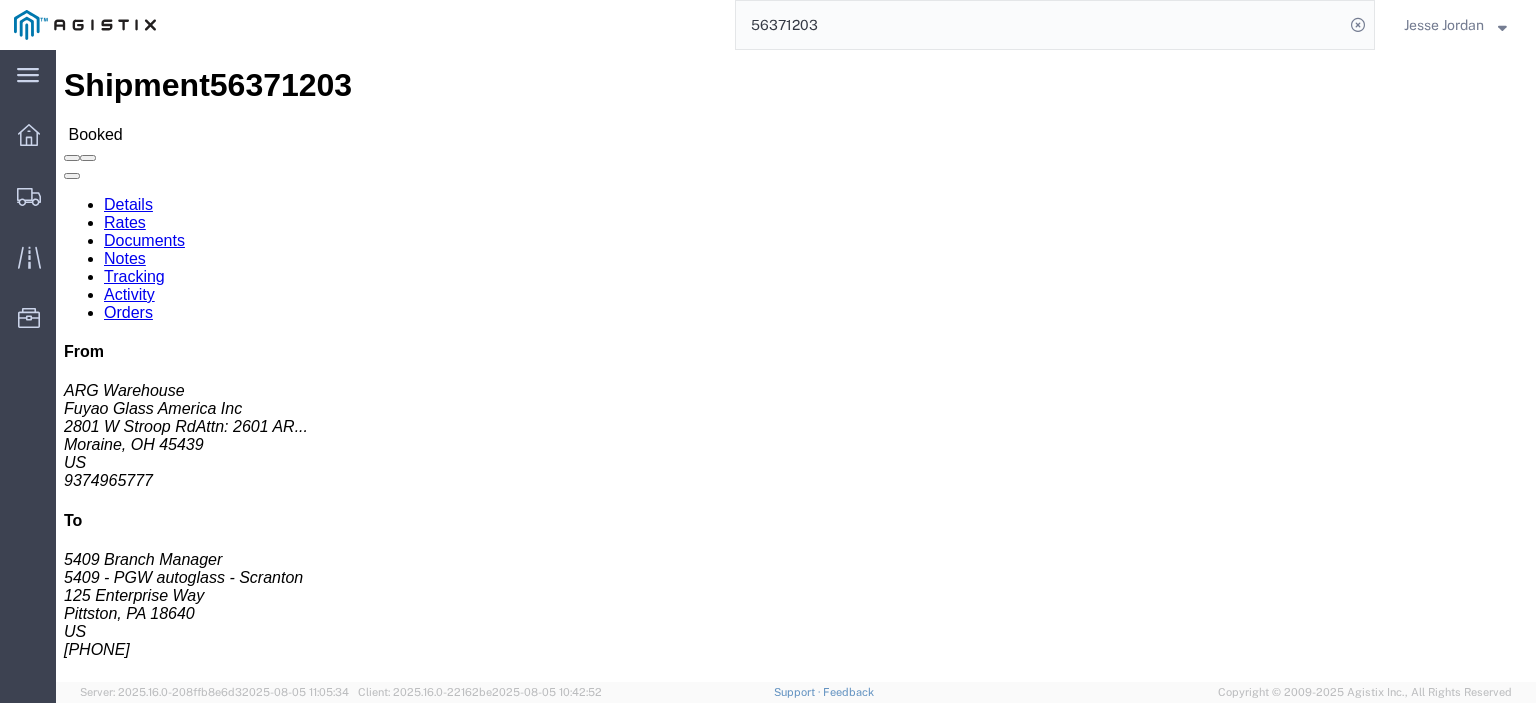 paste on "4511" 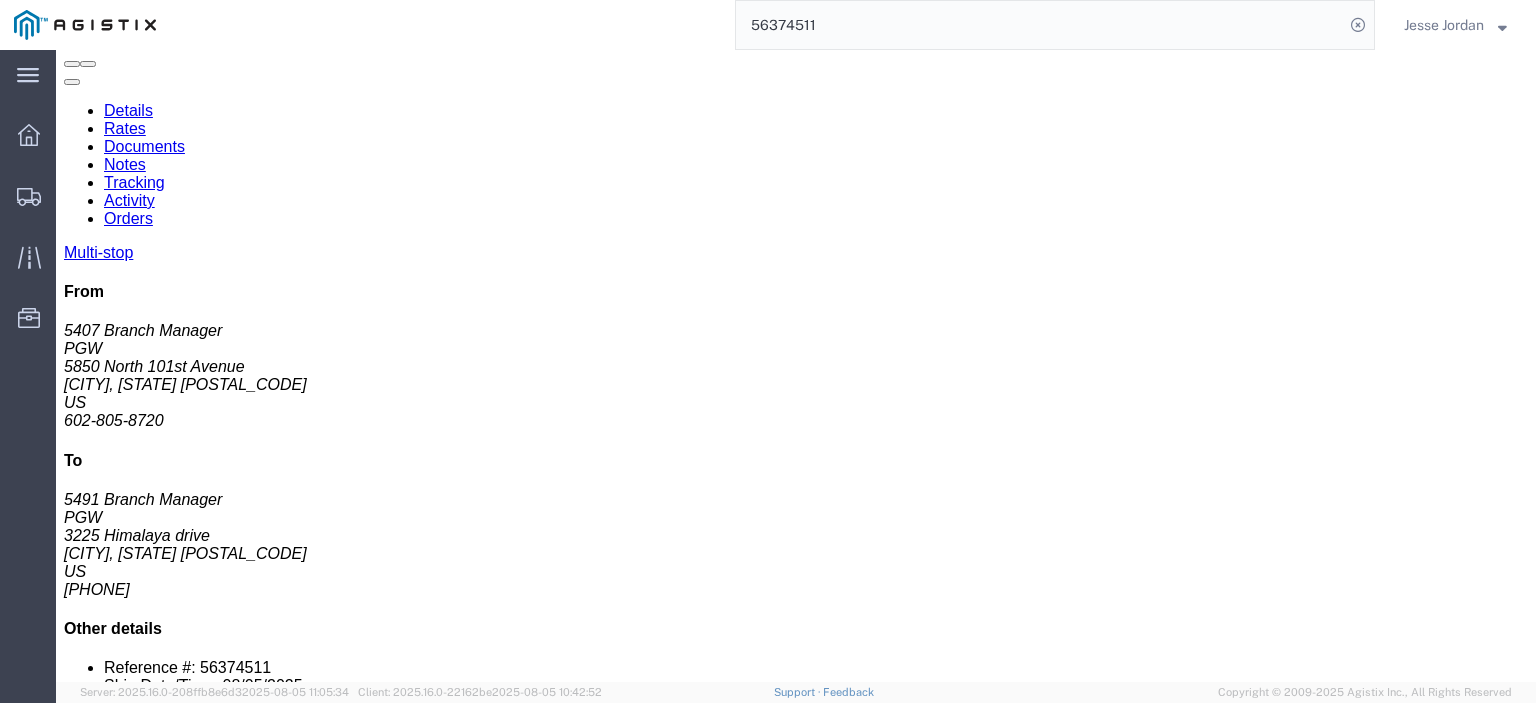 scroll, scrollTop: 204, scrollLeft: 0, axis: vertical 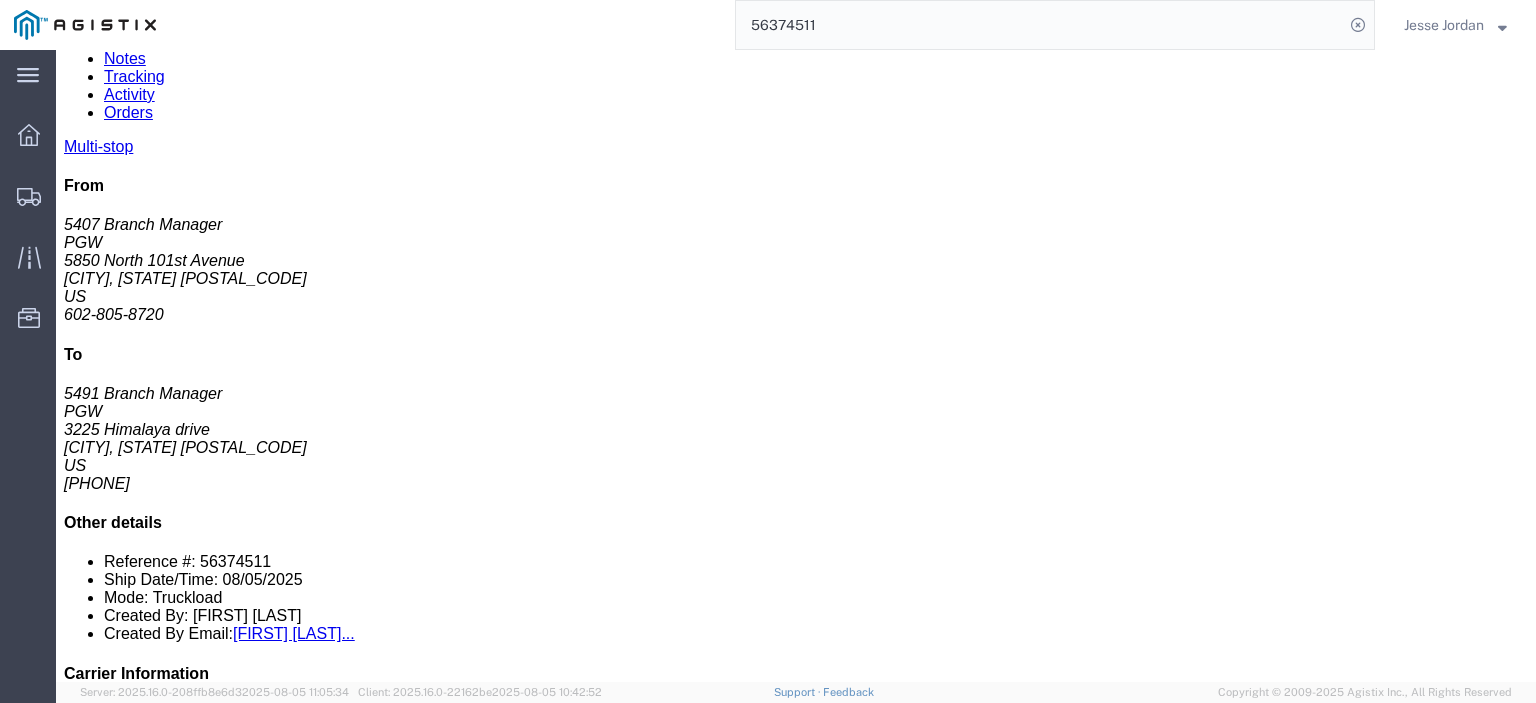 drag, startPoint x: 908, startPoint y: 389, endPoint x: 715, endPoint y: 392, distance: 193.02332 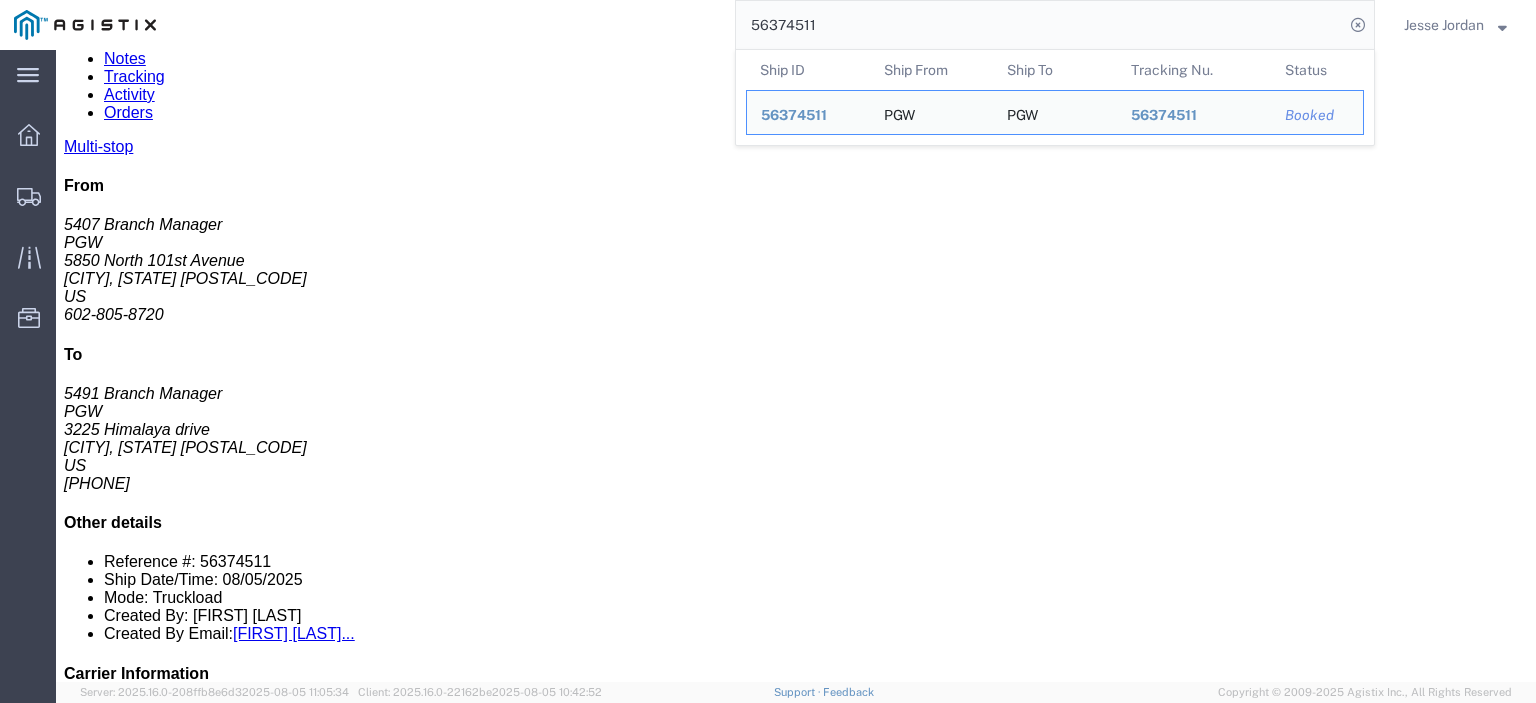 drag, startPoint x: 842, startPoint y: 14, endPoint x: 580, endPoint y: 2, distance: 262.27466 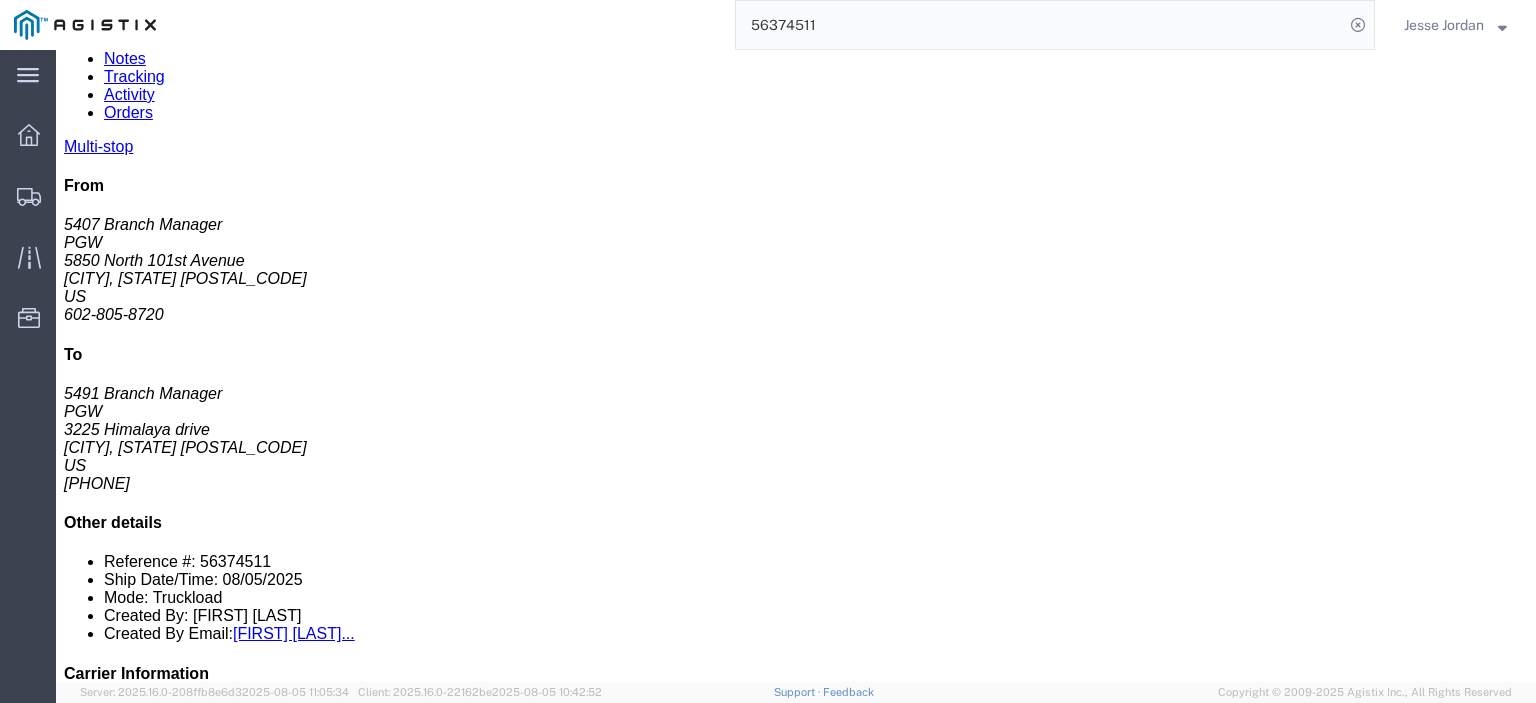 paste on "49" 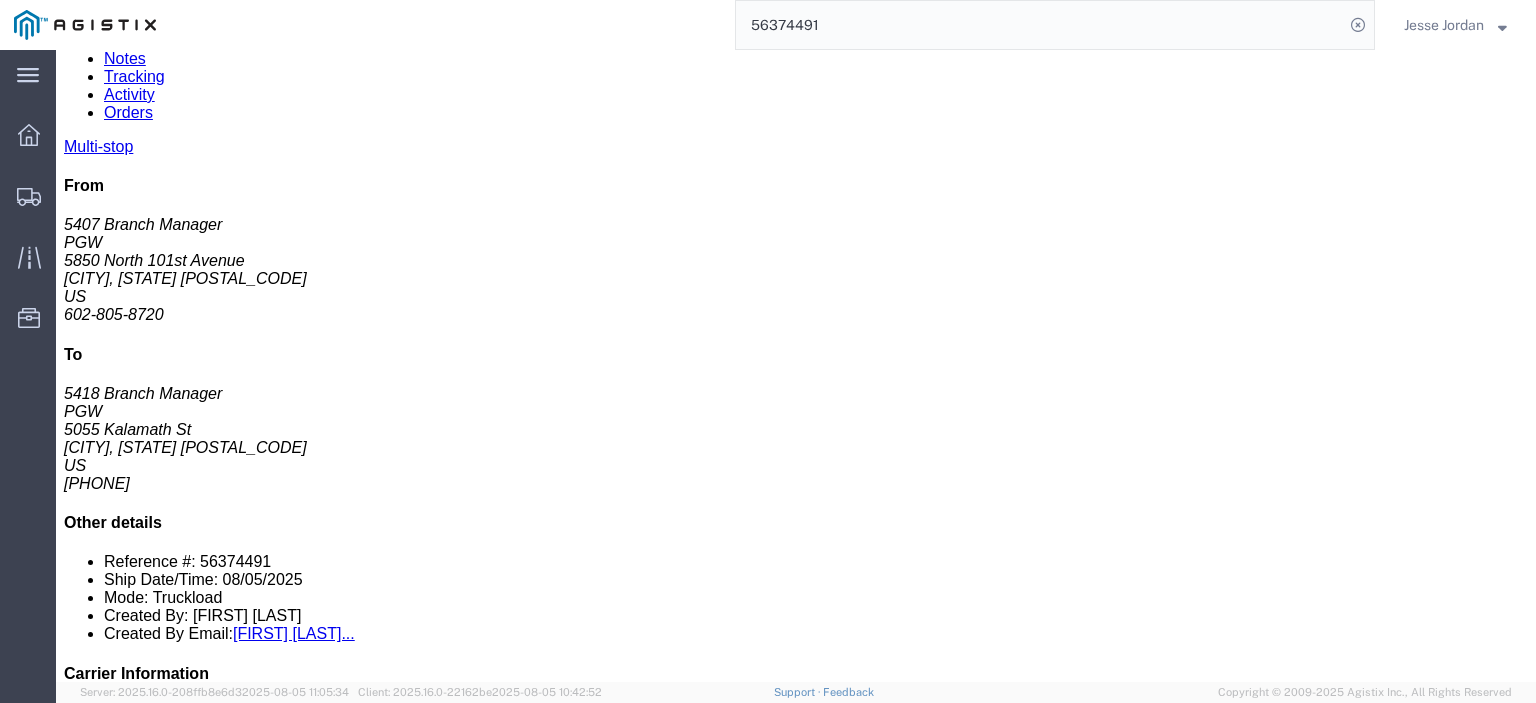 drag, startPoint x: 734, startPoint y: 385, endPoint x: 676, endPoint y: 392, distance: 58.420887 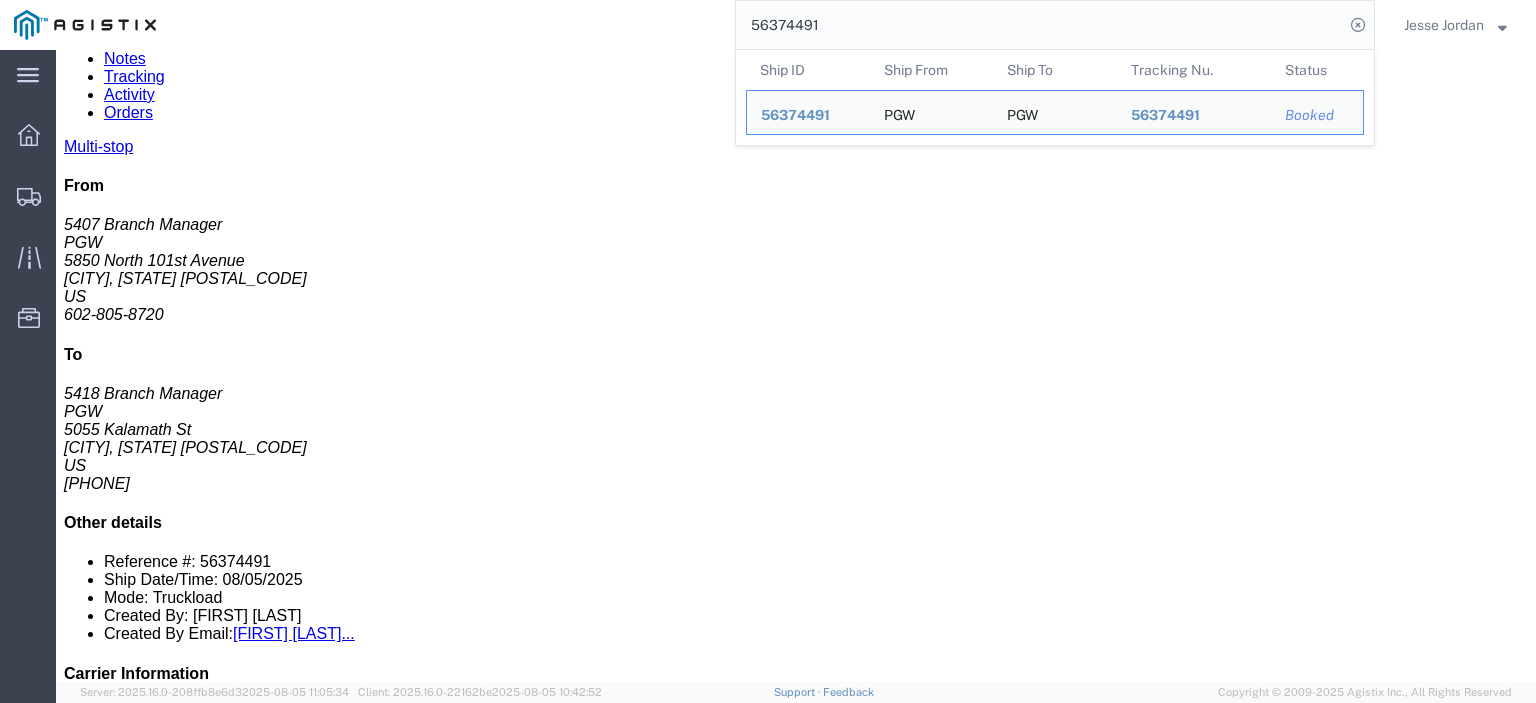 paste on "6132" 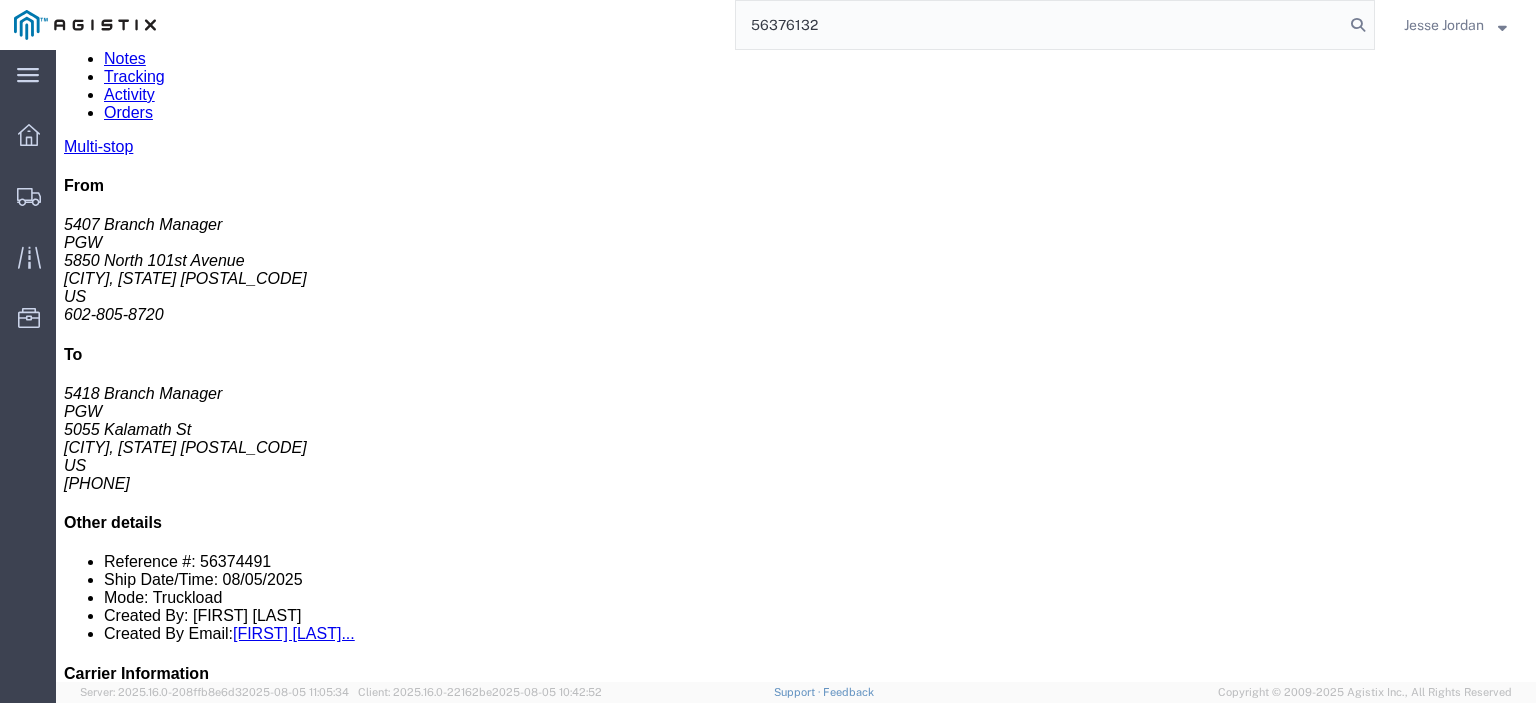 type on "56376132" 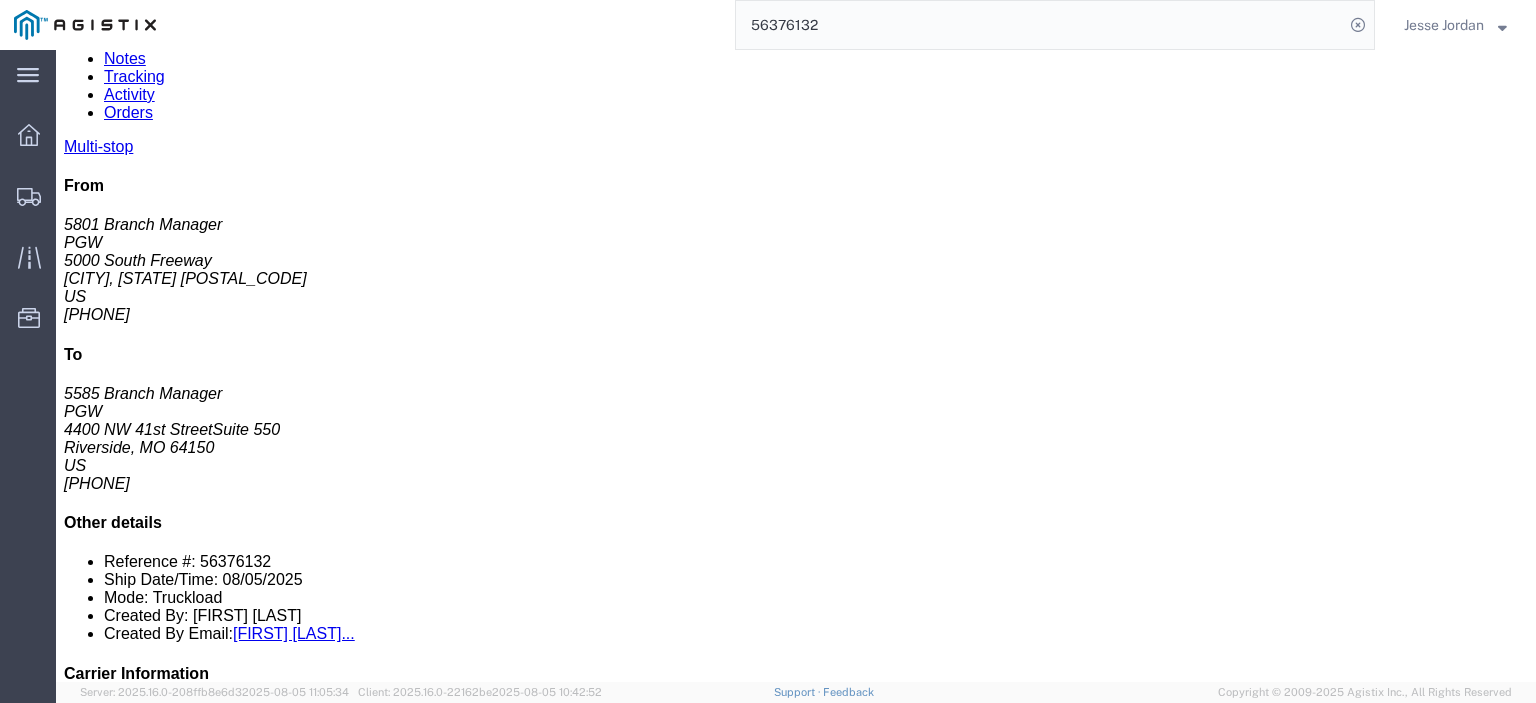 drag, startPoint x: 883, startPoint y: 446, endPoint x: 685, endPoint y: 449, distance: 198.02272 